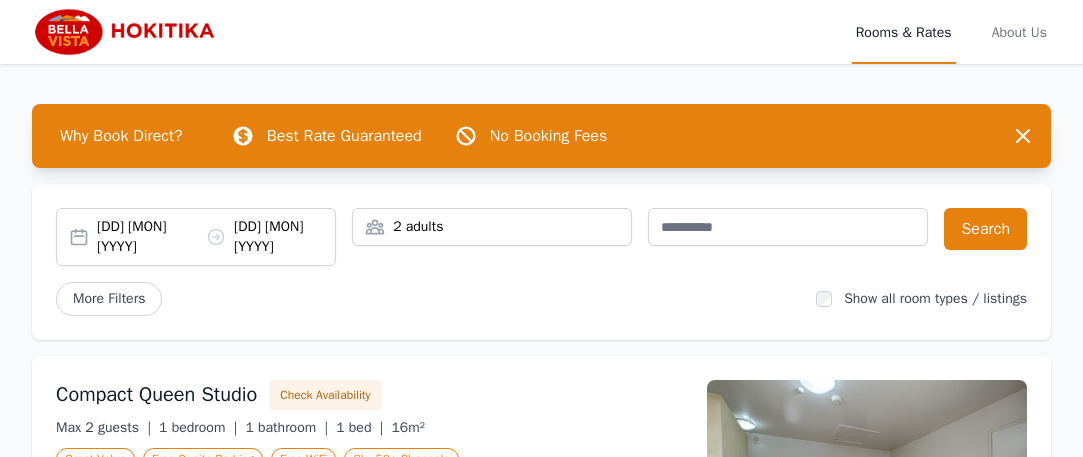 scroll, scrollTop: 0, scrollLeft: 0, axis: both 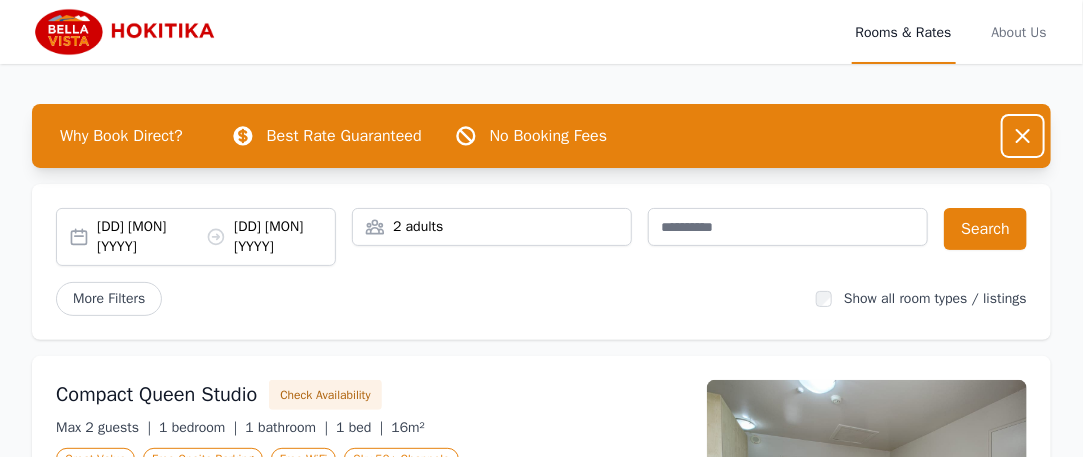 drag, startPoint x: 1018, startPoint y: 134, endPoint x: 1029, endPoint y: 168, distance: 35.735138 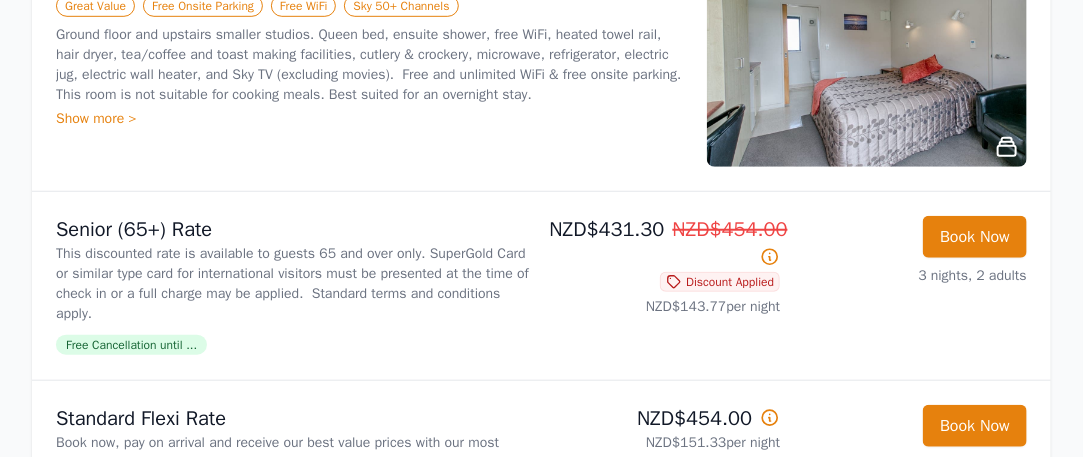scroll, scrollTop: 472, scrollLeft: 0, axis: vertical 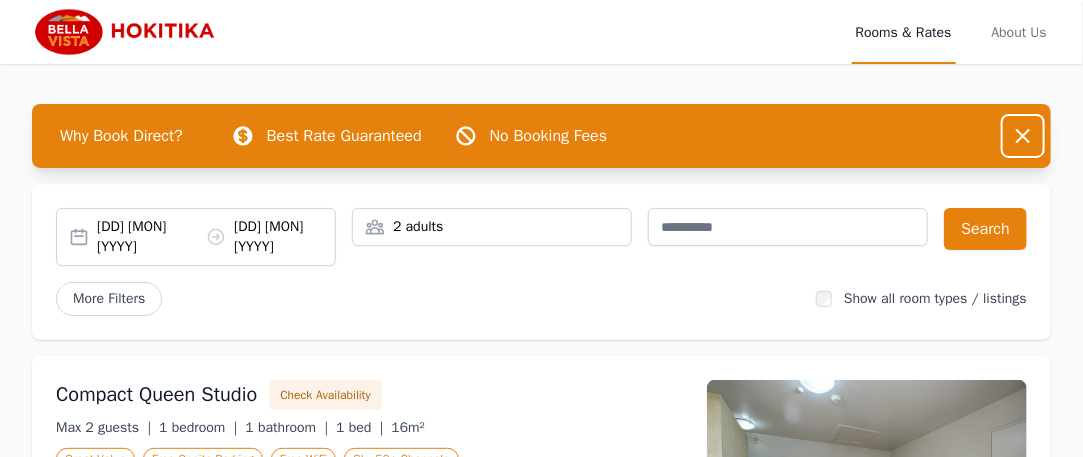 click on "[DD] [MON] [YYYY] [DD] [MON] [YYYY]" at bounding box center [196, 237] 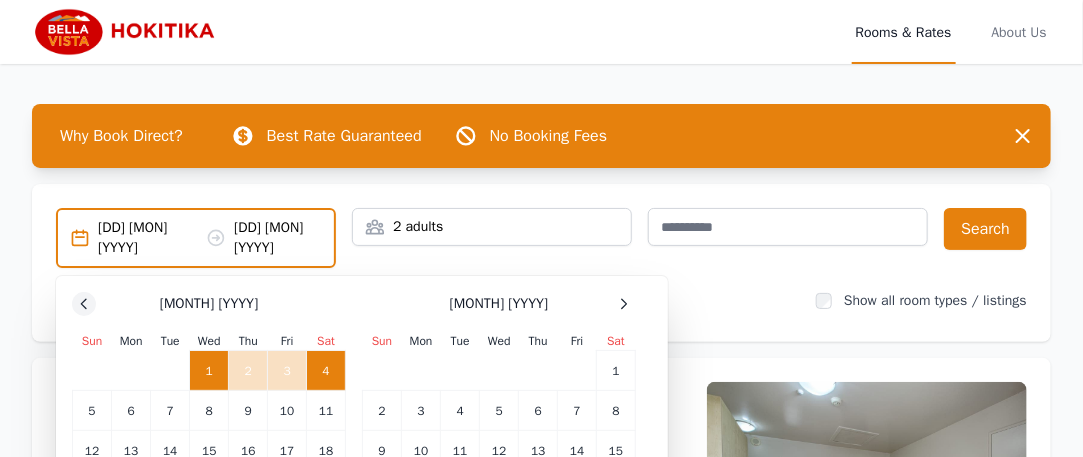 click 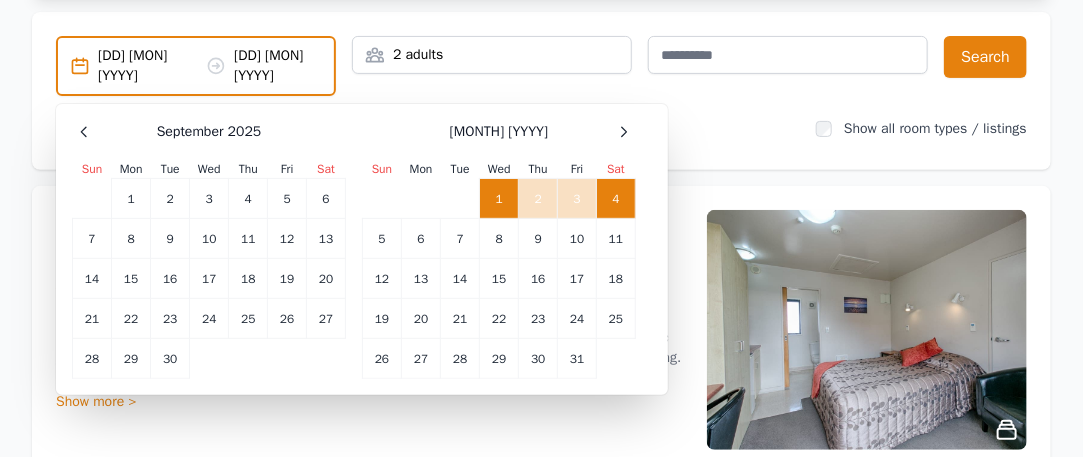 scroll, scrollTop: 186, scrollLeft: 0, axis: vertical 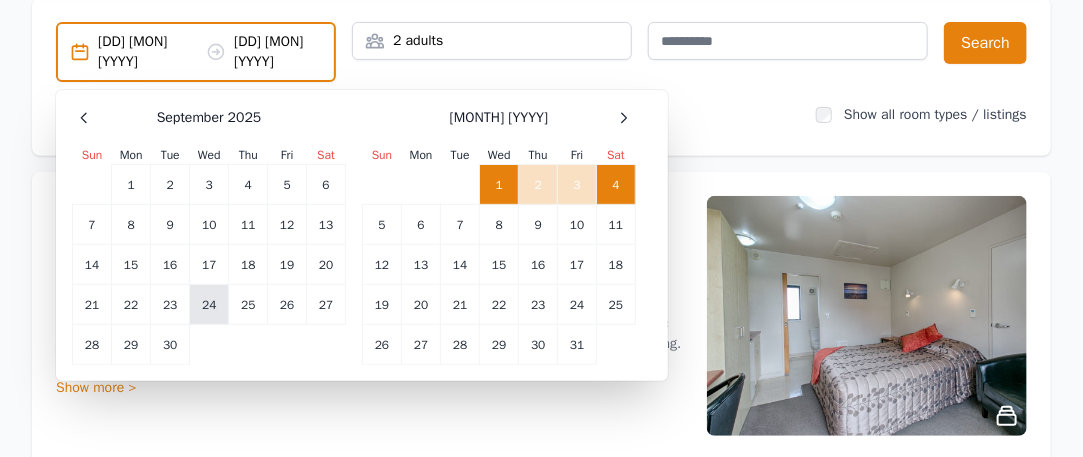click on "24" at bounding box center [209, 305] 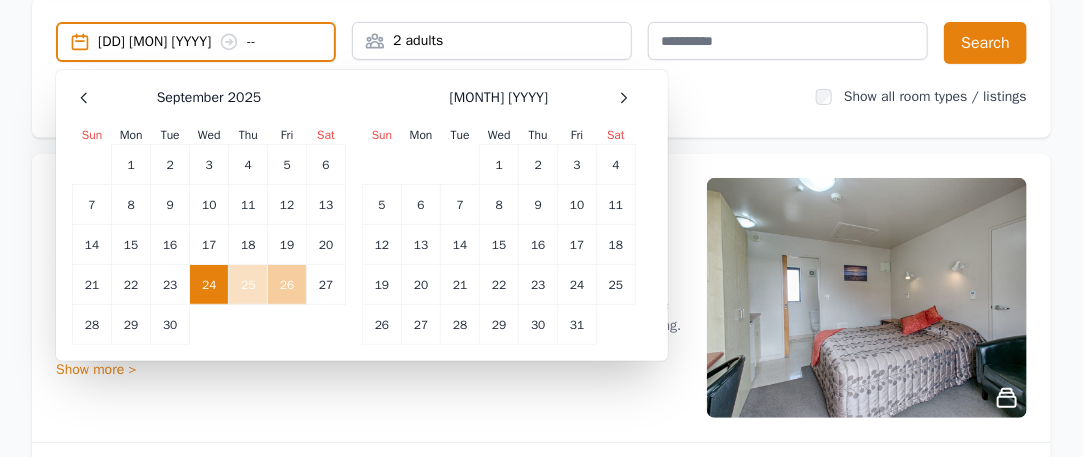 click on "26" at bounding box center (287, 285) 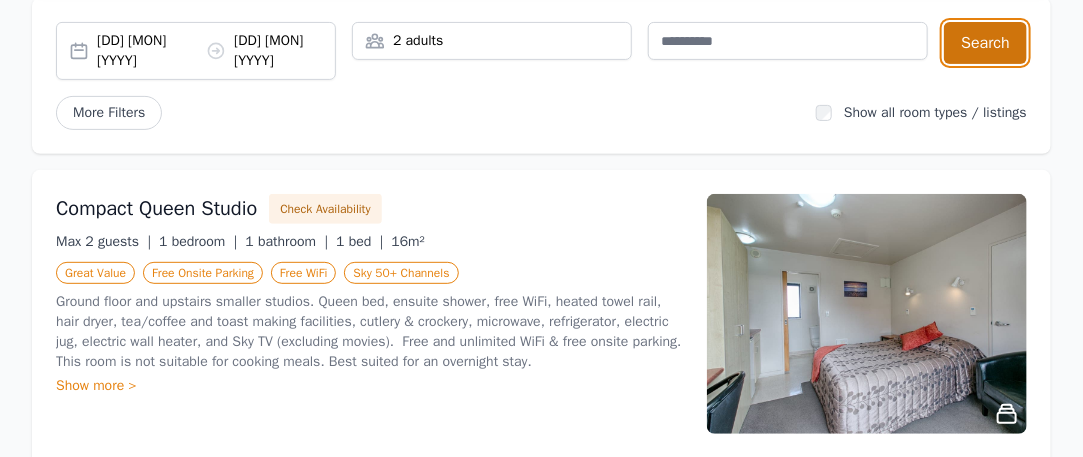 click on "Search" at bounding box center (985, 43) 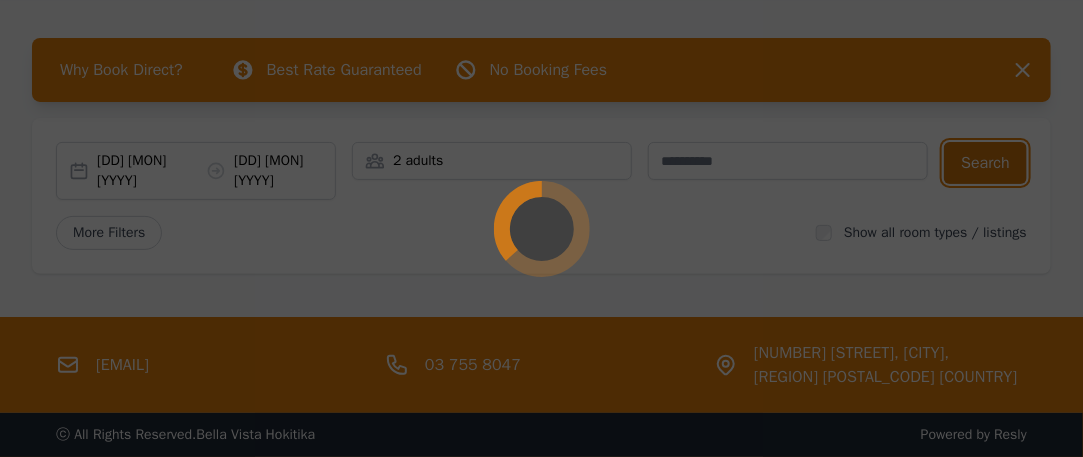 scroll, scrollTop: 0, scrollLeft: 0, axis: both 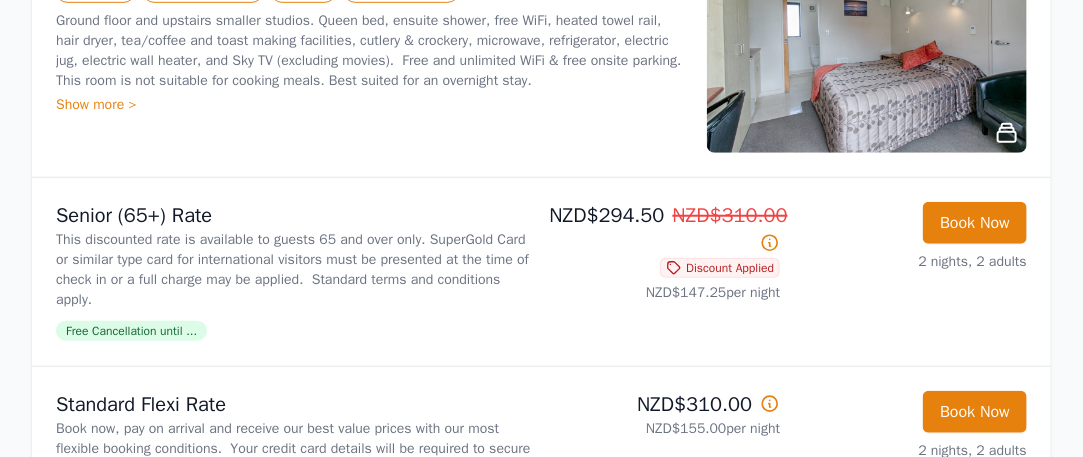 type 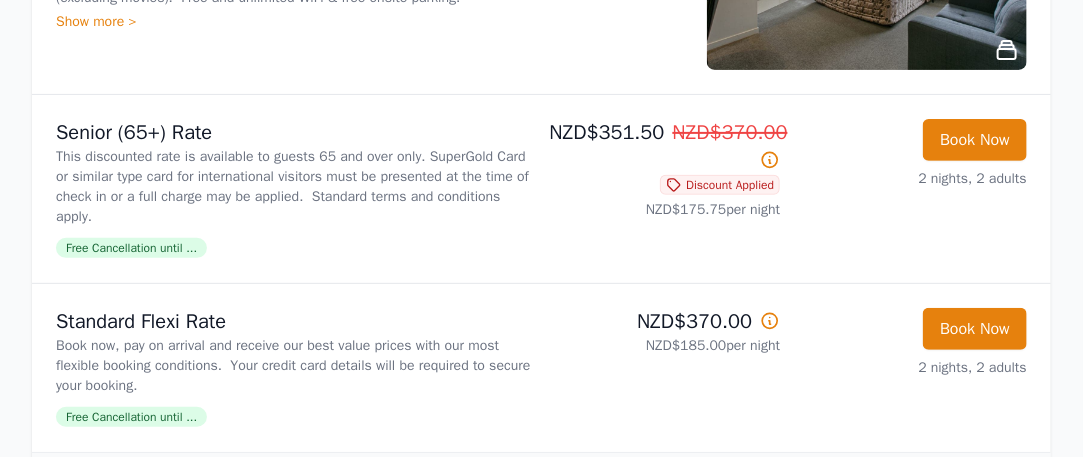 scroll, scrollTop: 2760, scrollLeft: 0, axis: vertical 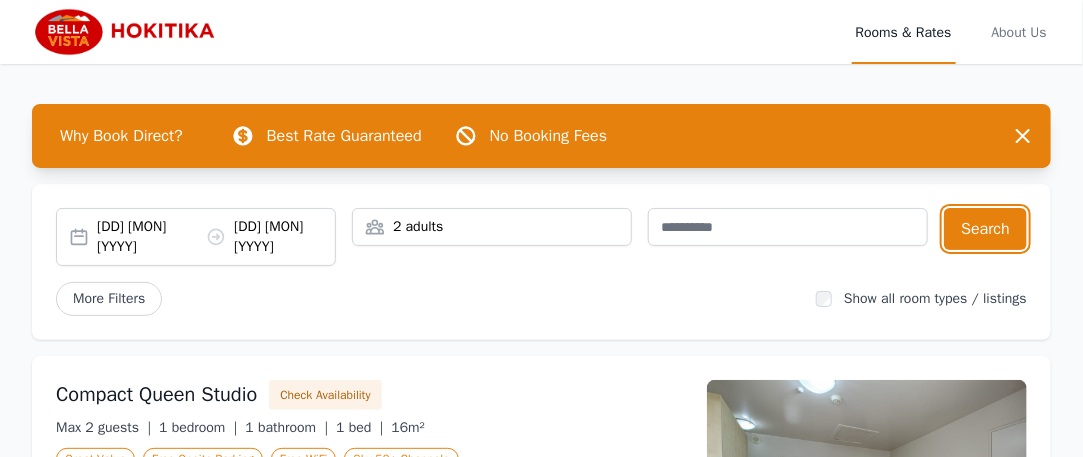 click on "[DD] [MON] [YYYY] [DD] [MON] [YYYY]" at bounding box center [196, 237] 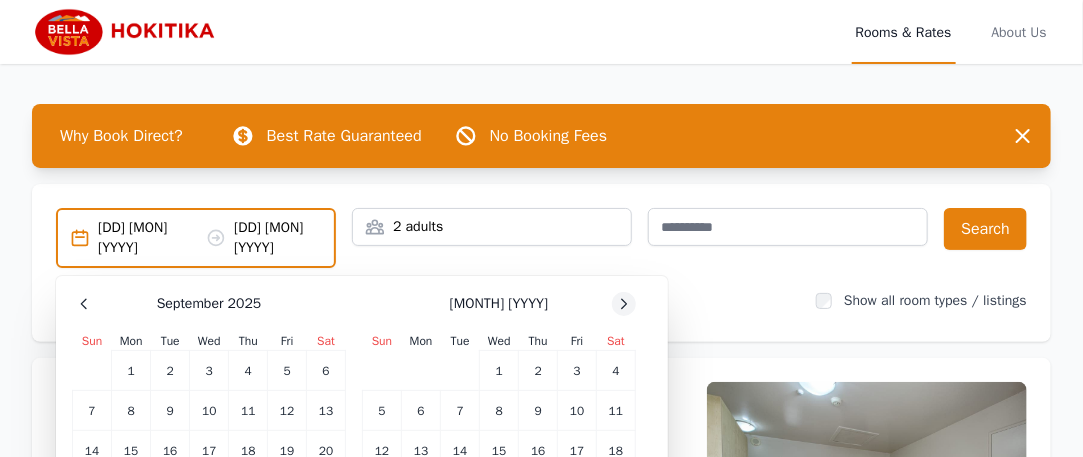 click 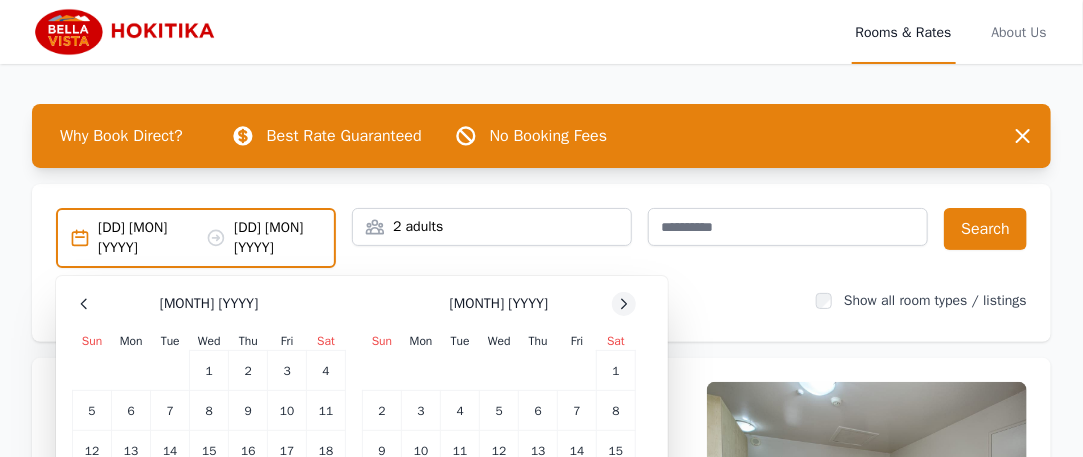 click 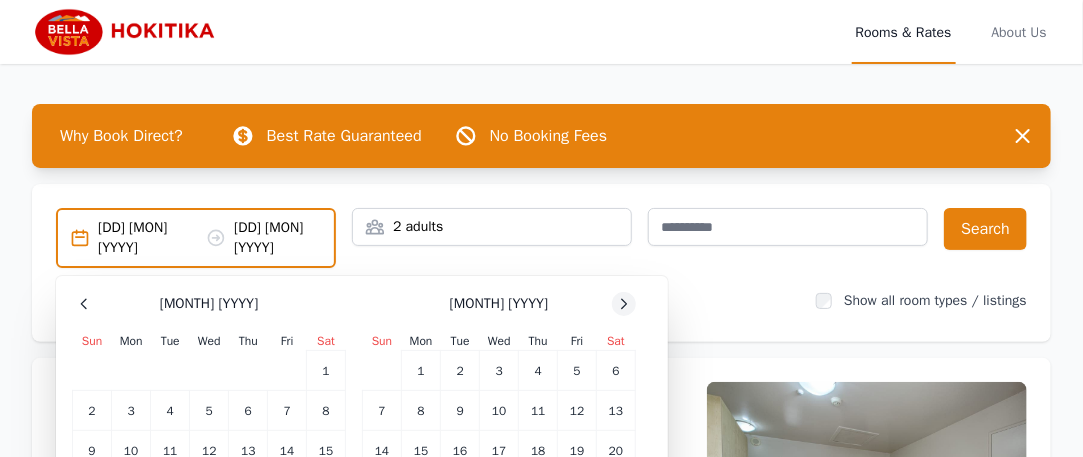 click 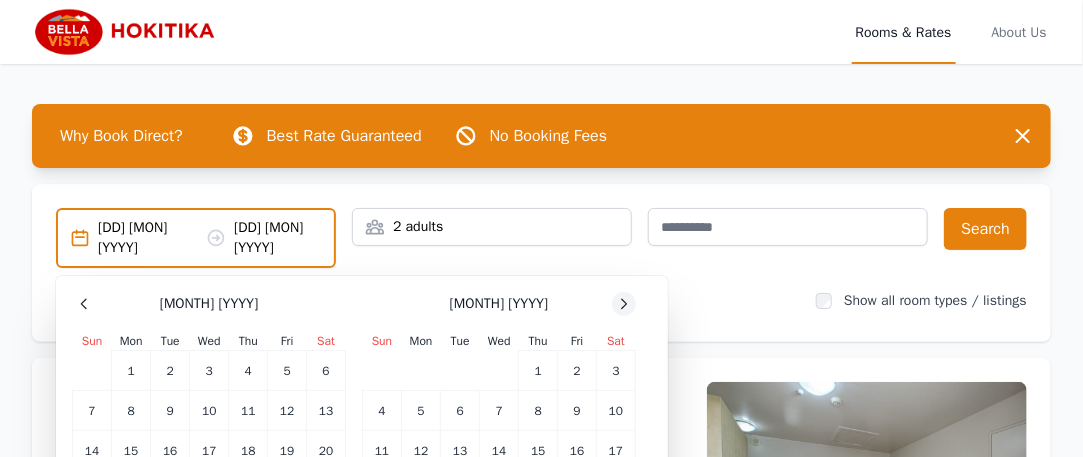 click 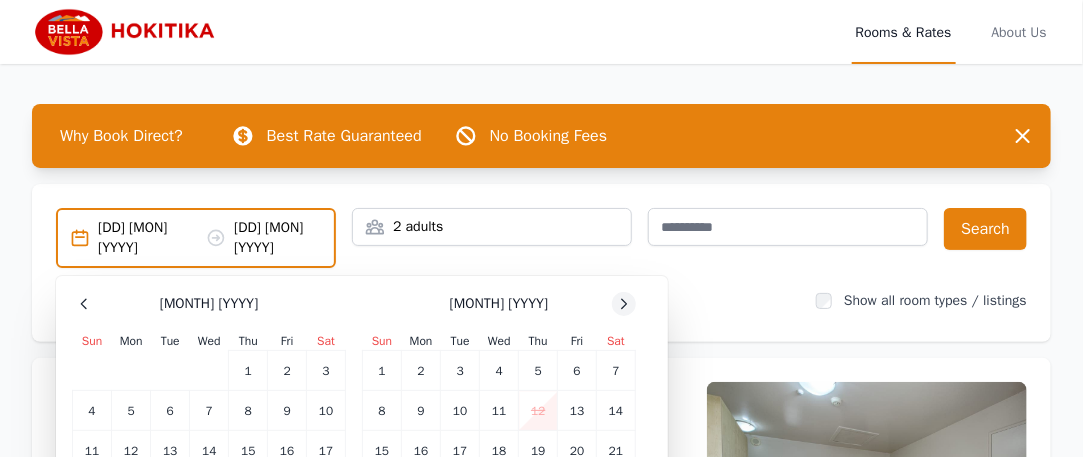 click 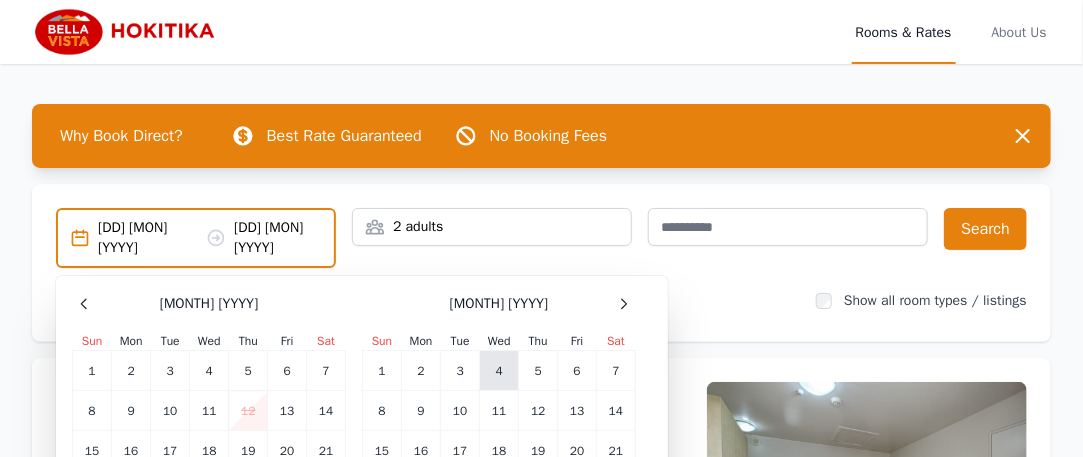 click on "4" at bounding box center (499, 371) 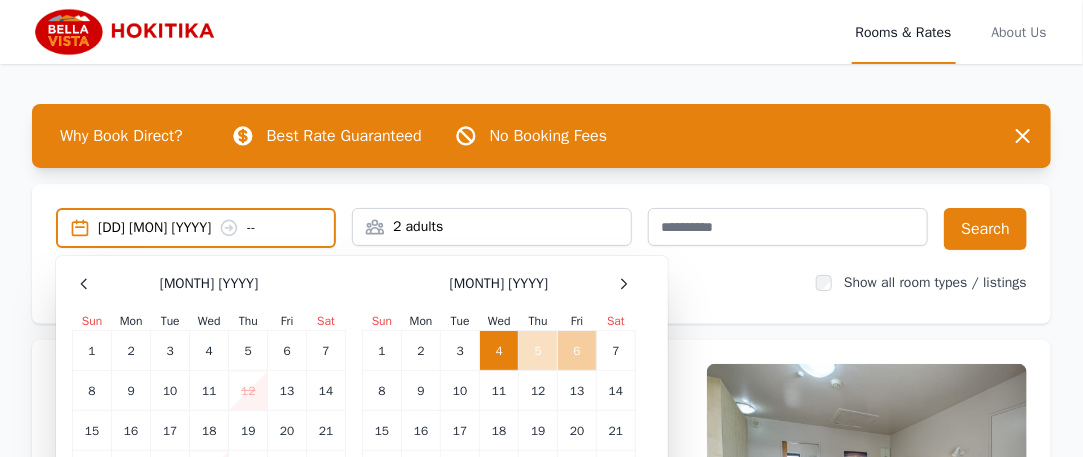 click on "6" at bounding box center (577, 351) 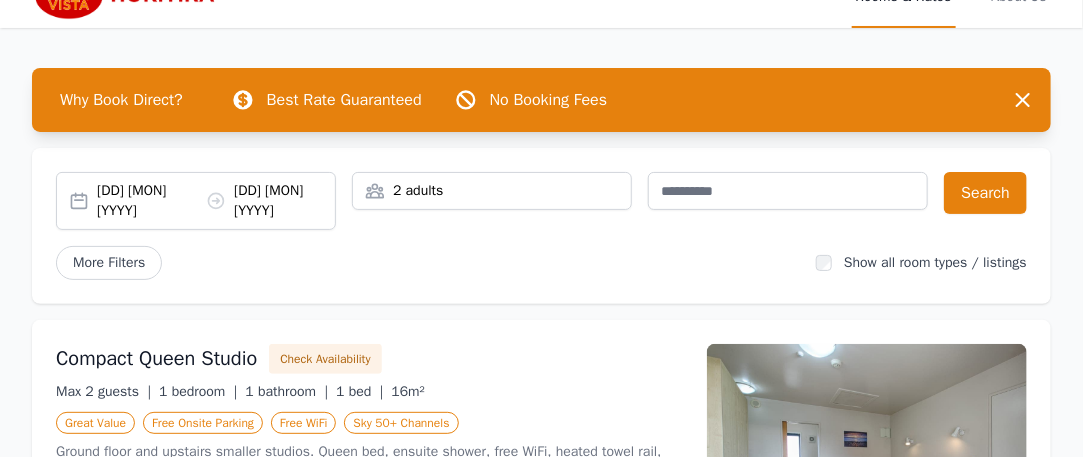 scroll, scrollTop: 0, scrollLeft: 0, axis: both 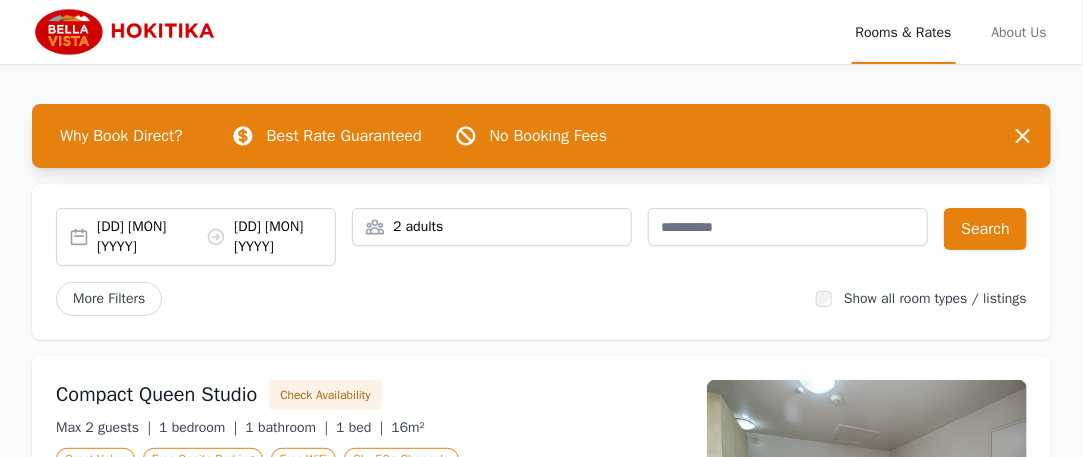 click on "[DD] [MON] [YYYY] [DD] [MON] [YYYY]" at bounding box center (196, 237) 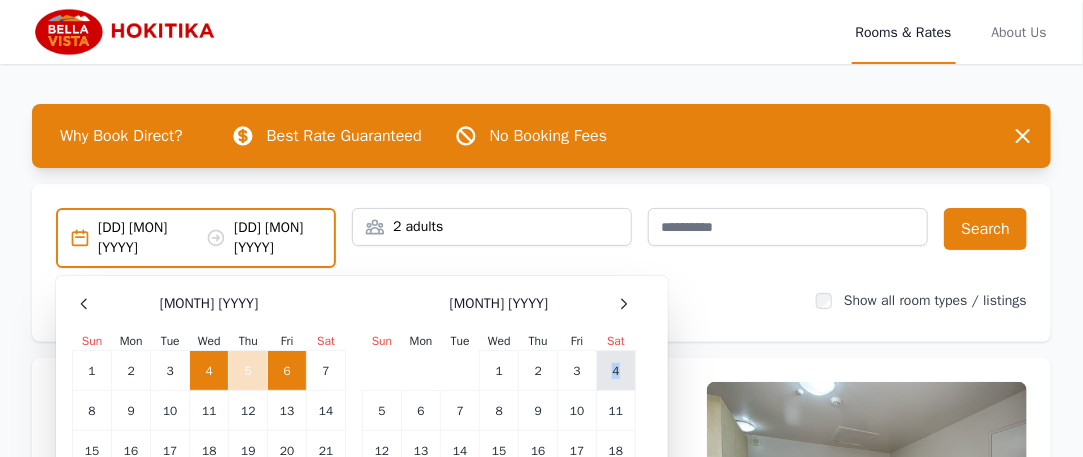 click on "4" at bounding box center (616, 371) 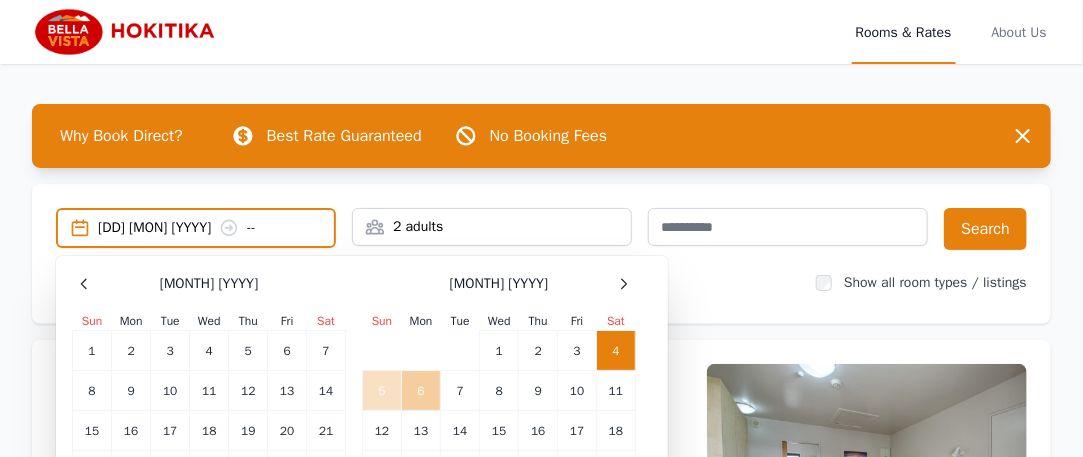 click on "6" at bounding box center [421, 391] 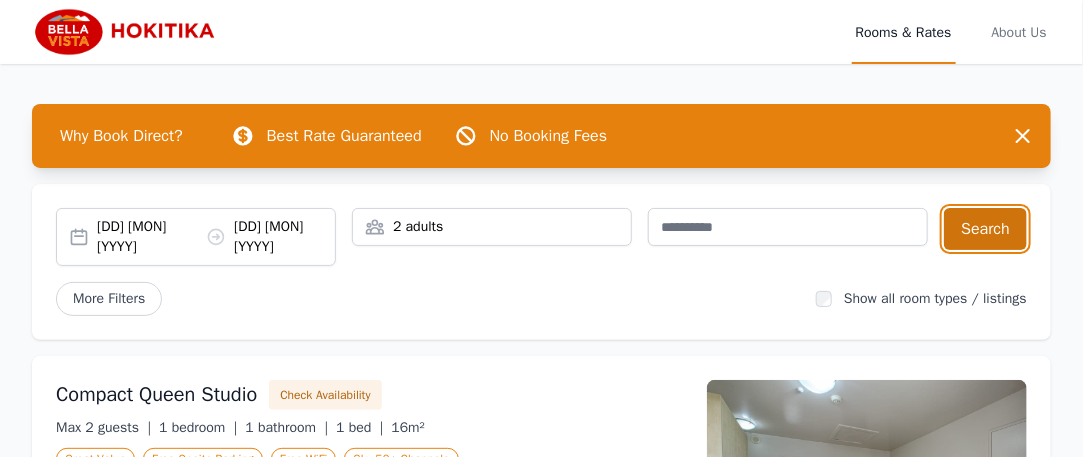 click on "Search" at bounding box center [985, 229] 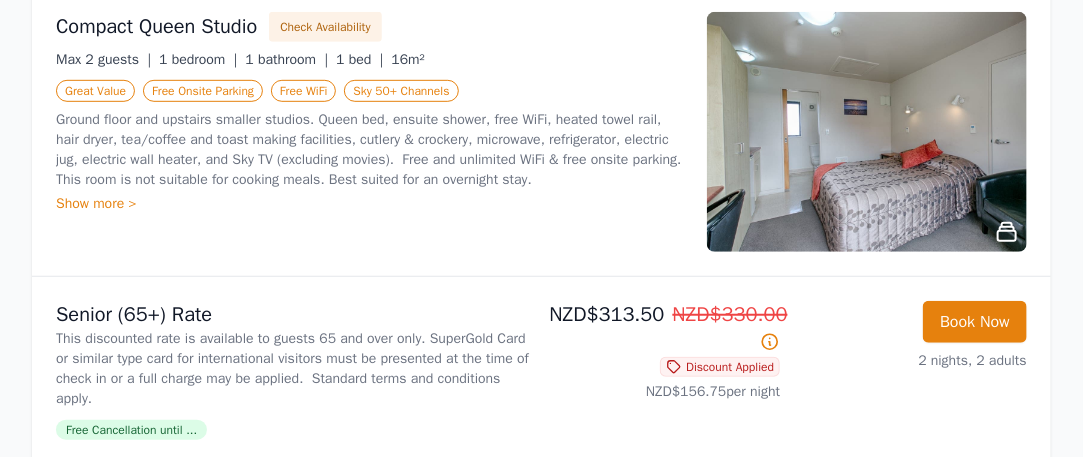 scroll, scrollTop: 373, scrollLeft: 0, axis: vertical 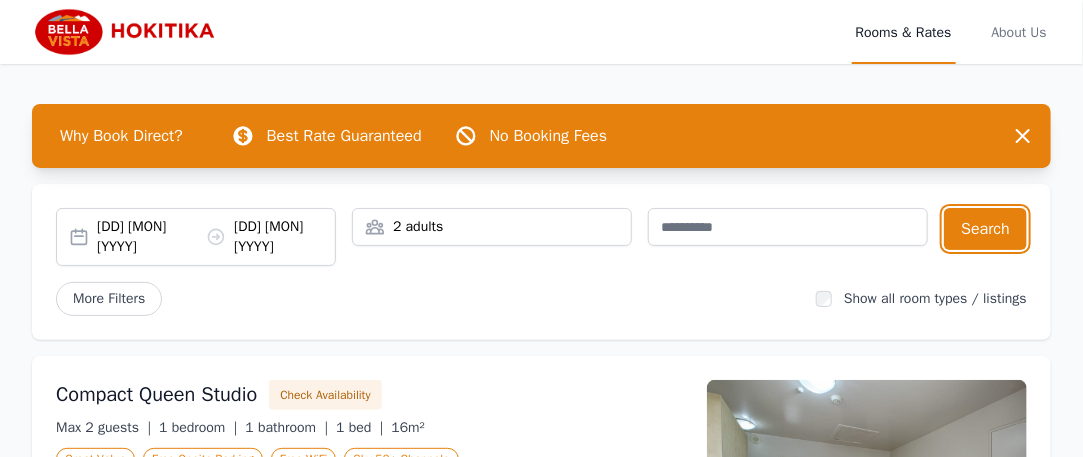 click on "[DD] [MON] [YYYY] [DD] [MON] [YYYY]" at bounding box center [196, 237] 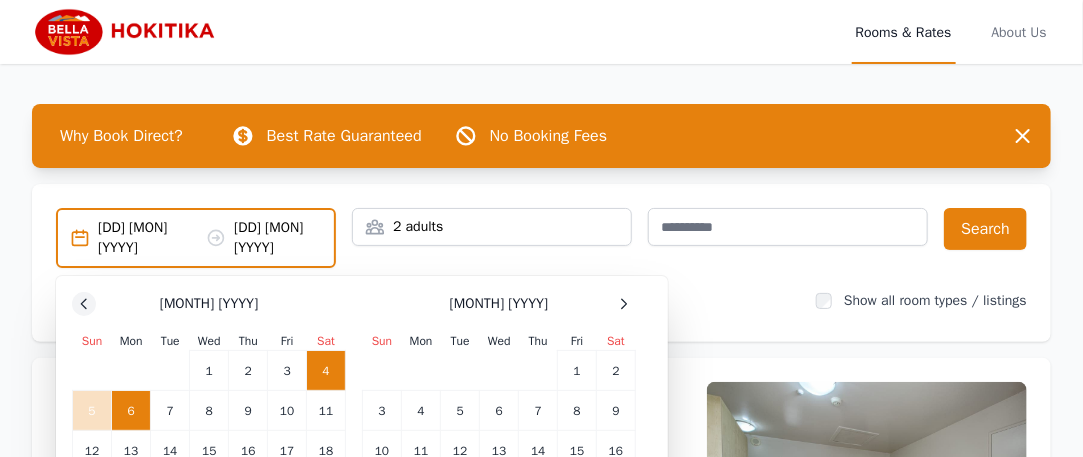 click 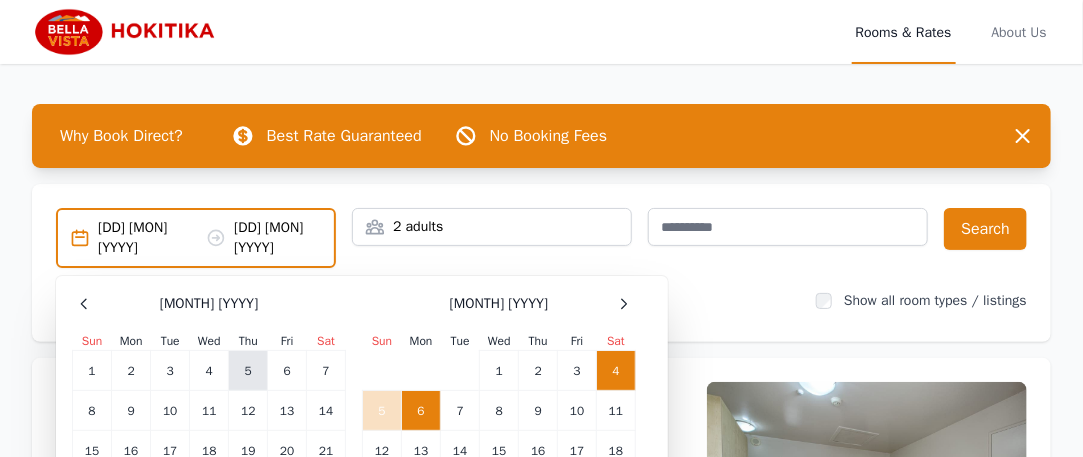 click on "5" at bounding box center (248, 371) 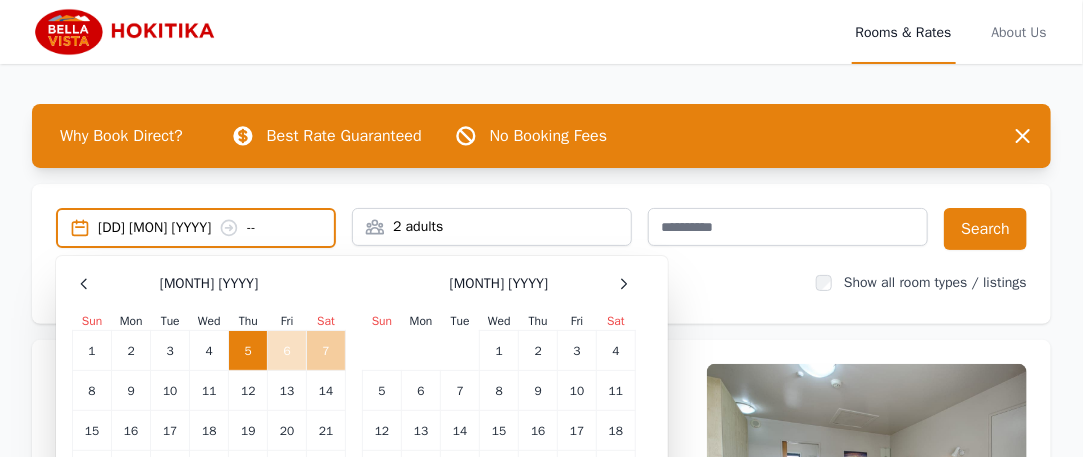 click on "7" at bounding box center [326, 351] 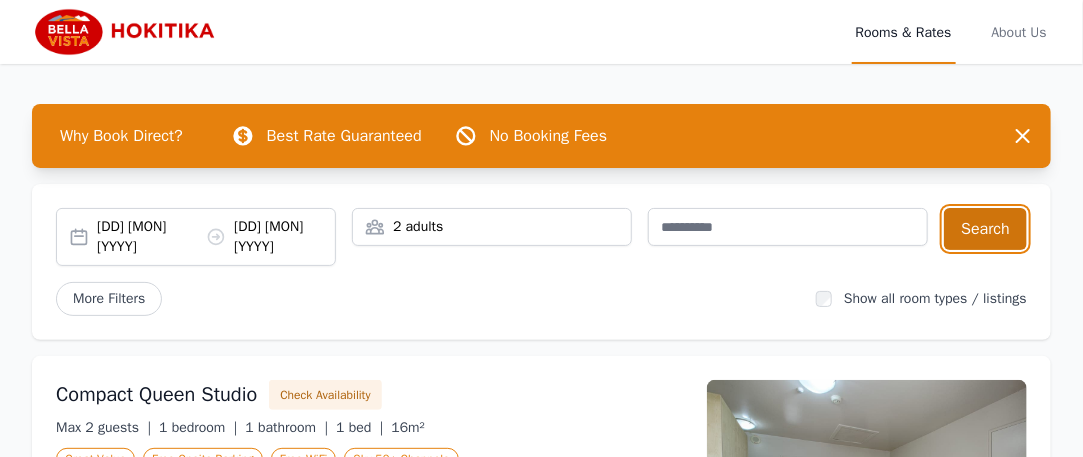 click on "Search" at bounding box center [985, 229] 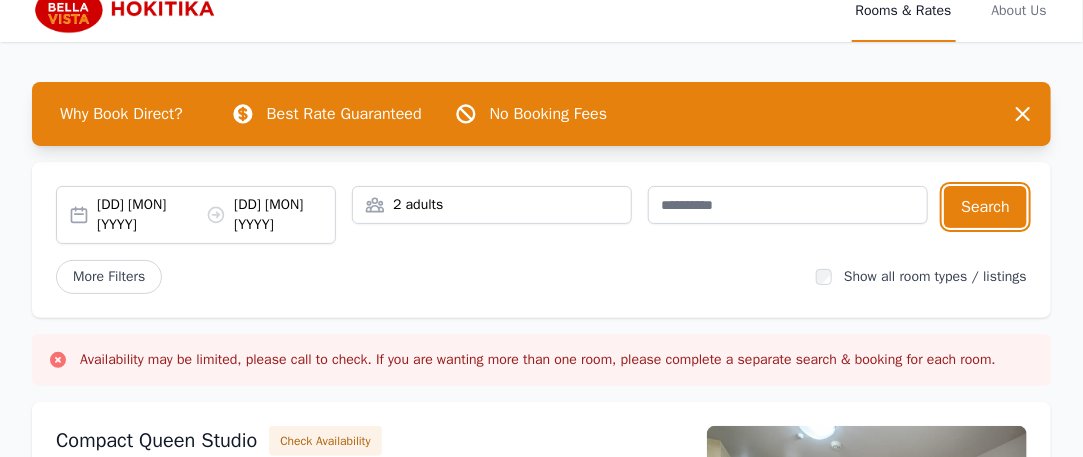 scroll, scrollTop: 0, scrollLeft: 0, axis: both 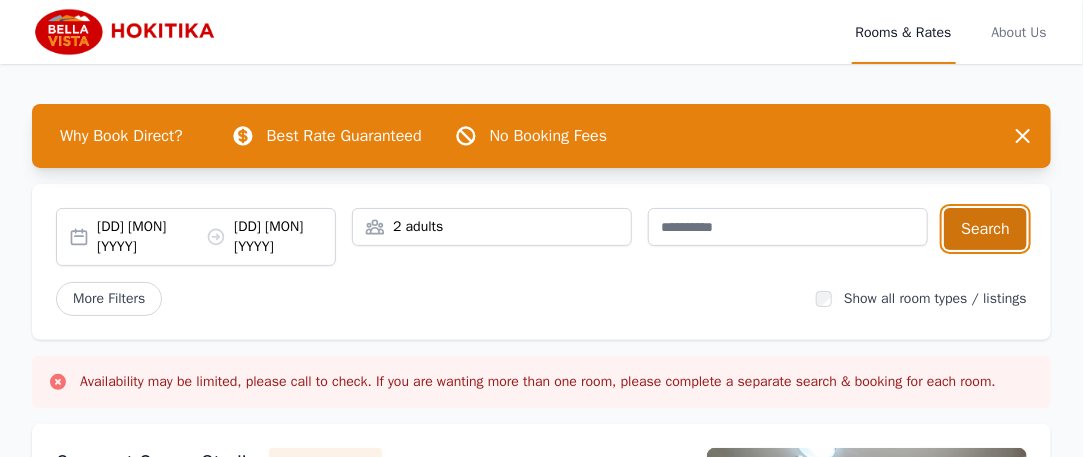 click on "Search" at bounding box center [985, 229] 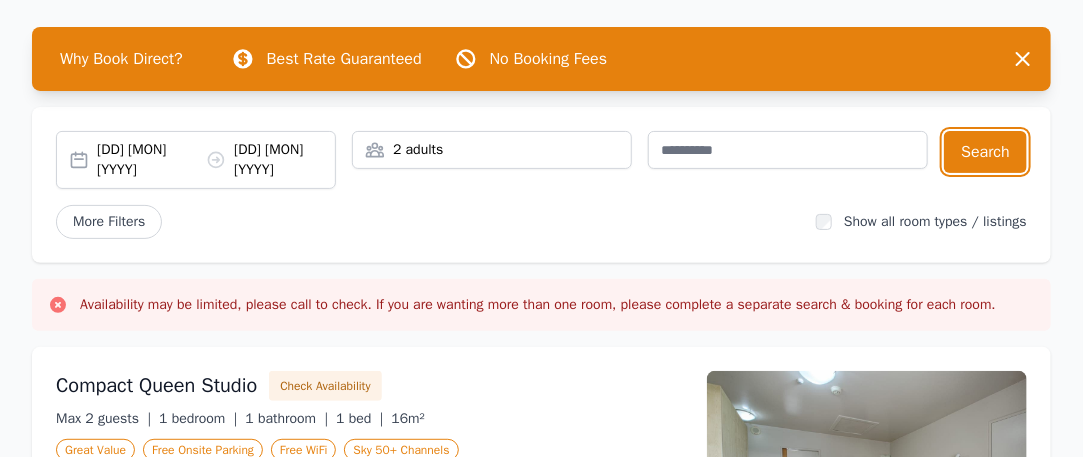scroll, scrollTop: 0, scrollLeft: 0, axis: both 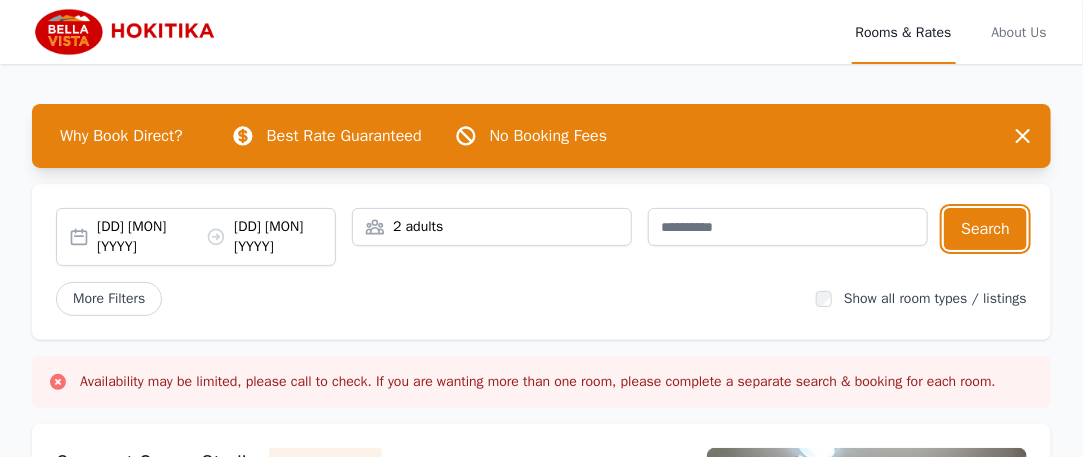 click on "[DD] [MON] [YYYY] [DD] [MON] [YYYY]" at bounding box center [196, 237] 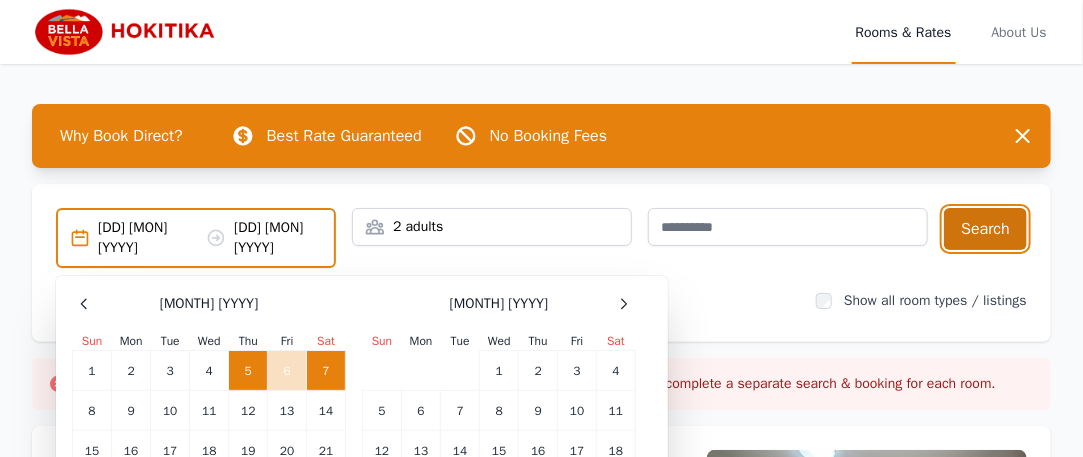 click on "Search" at bounding box center (985, 229) 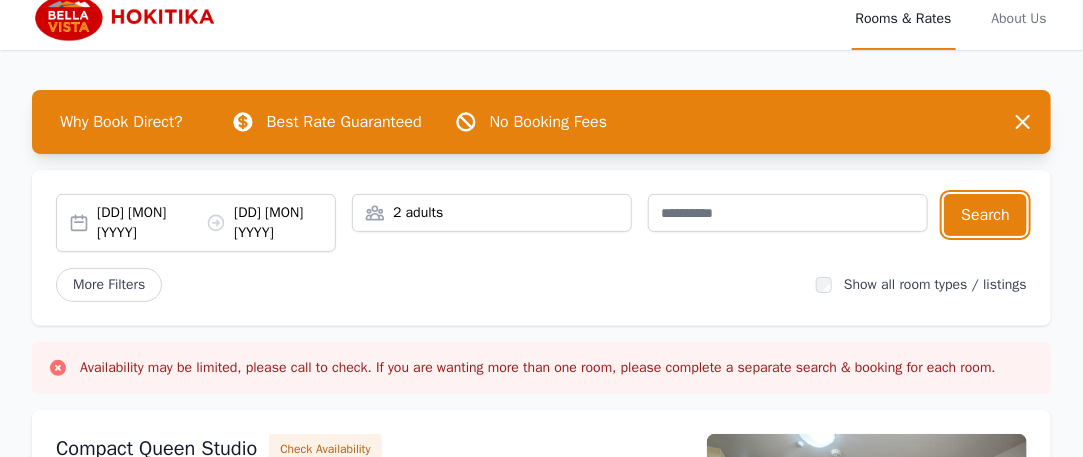 scroll, scrollTop: 0, scrollLeft: 0, axis: both 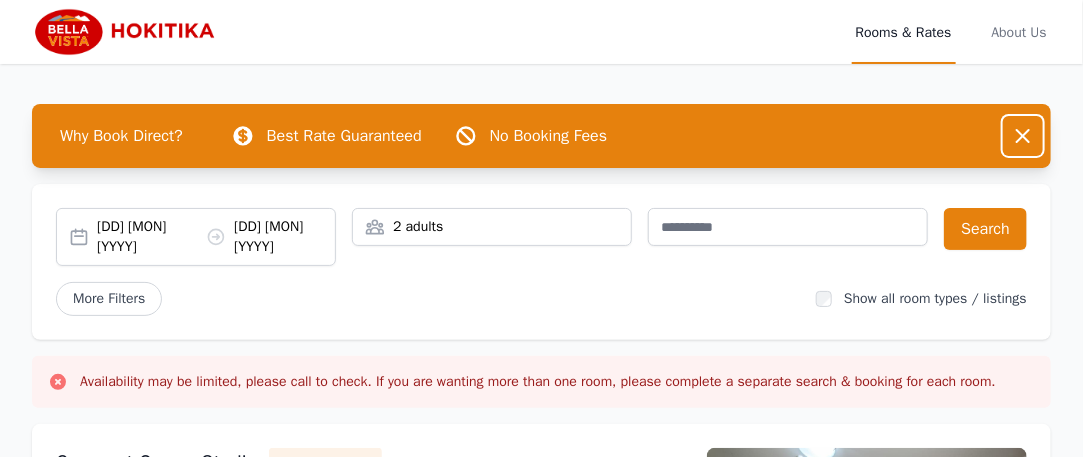 click 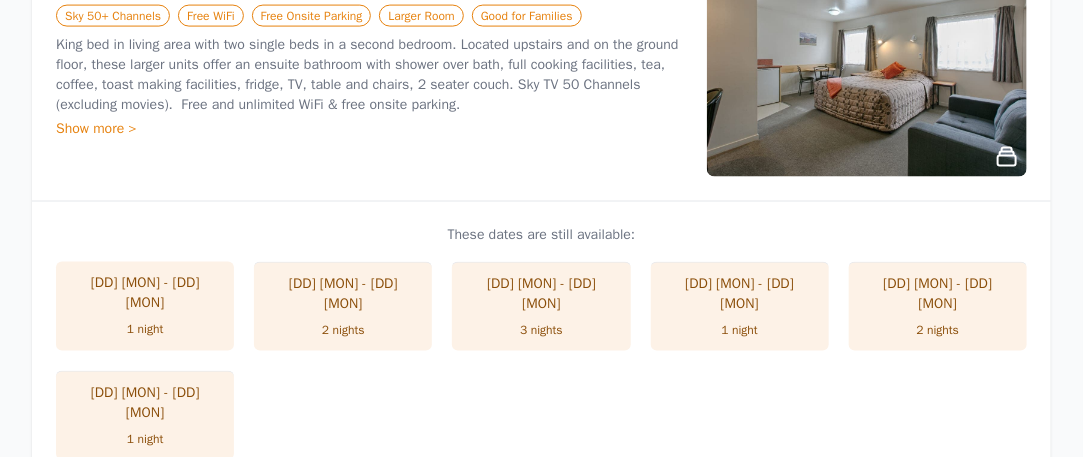 scroll, scrollTop: 1038, scrollLeft: 0, axis: vertical 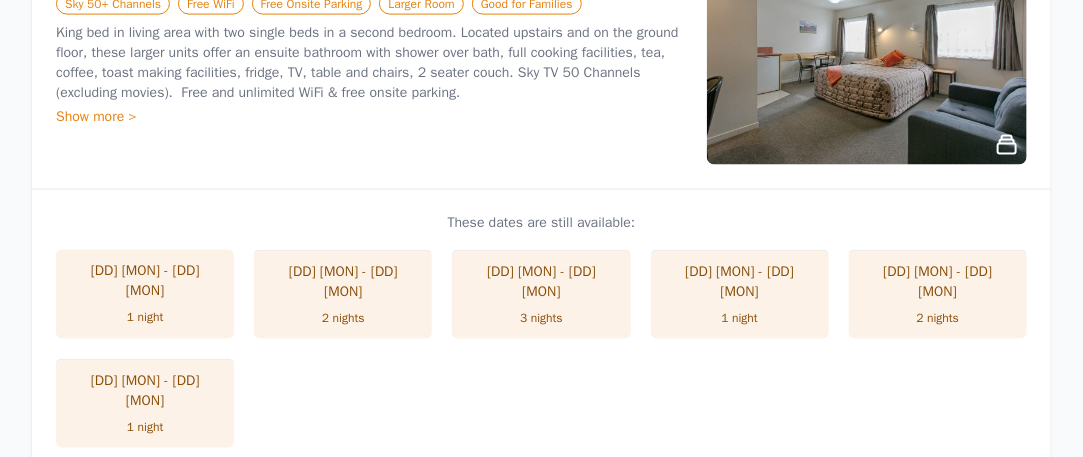 click on "[DD] [MON] - [DD] [MON] 2 nights" at bounding box center (343, 294) 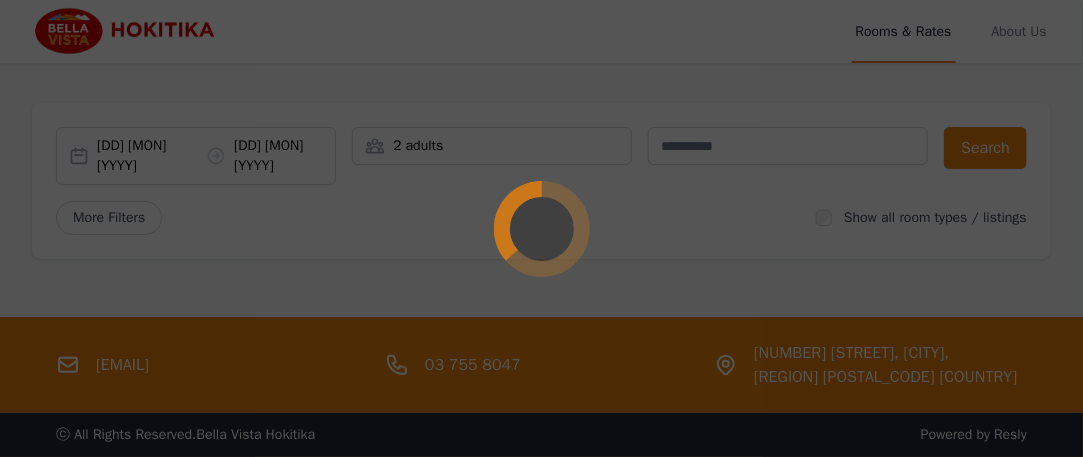 scroll, scrollTop: 0, scrollLeft: 0, axis: both 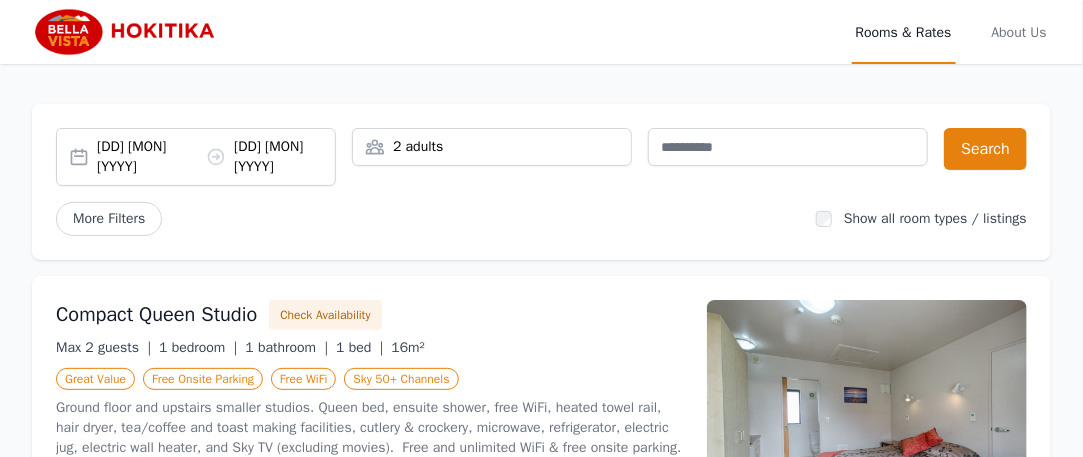 click on "[DD] [MON] [YYYY] [DD] [MON] [YYYY]" at bounding box center [196, 157] 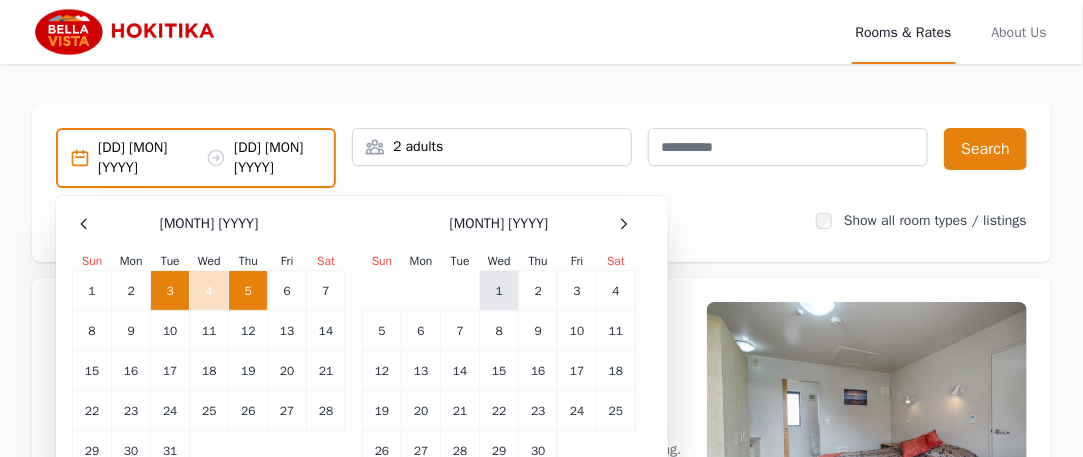 click on "1" at bounding box center (499, 291) 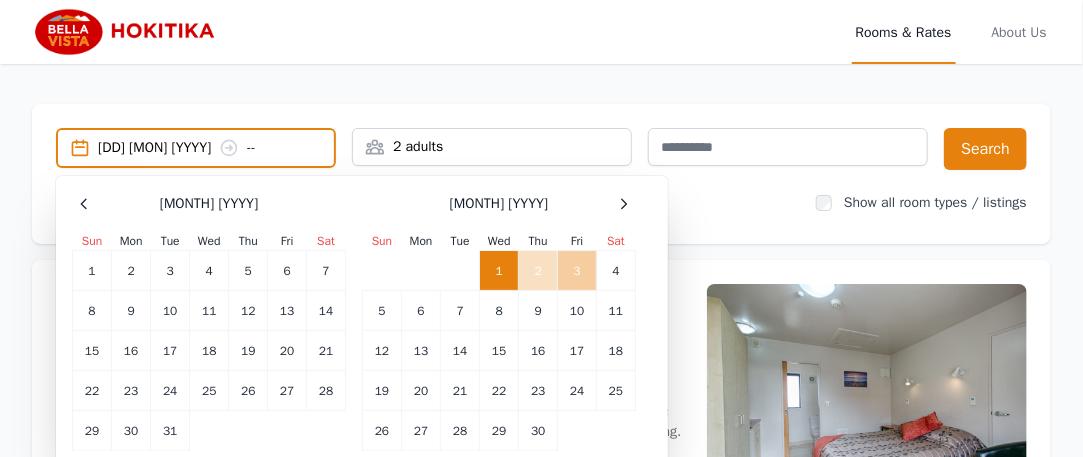 click on "3" at bounding box center [577, 271] 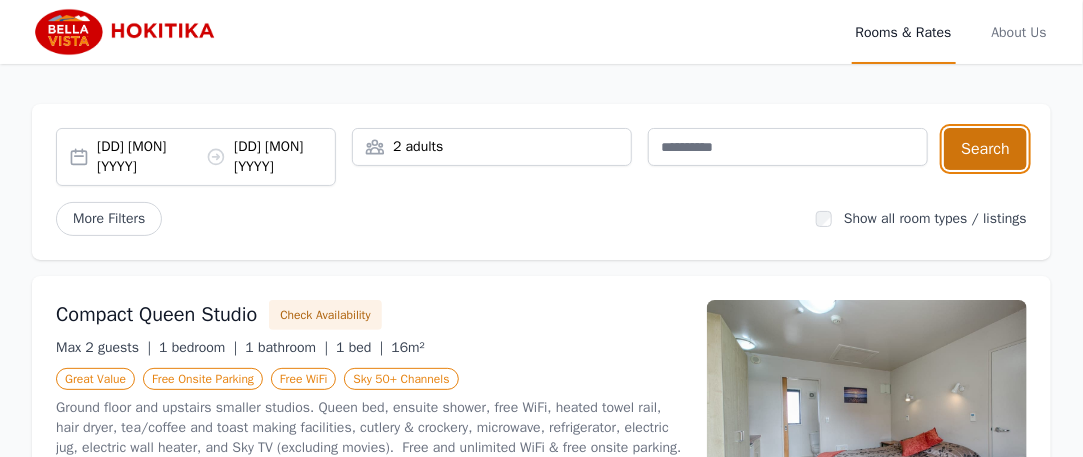 click on "Search" at bounding box center (985, 149) 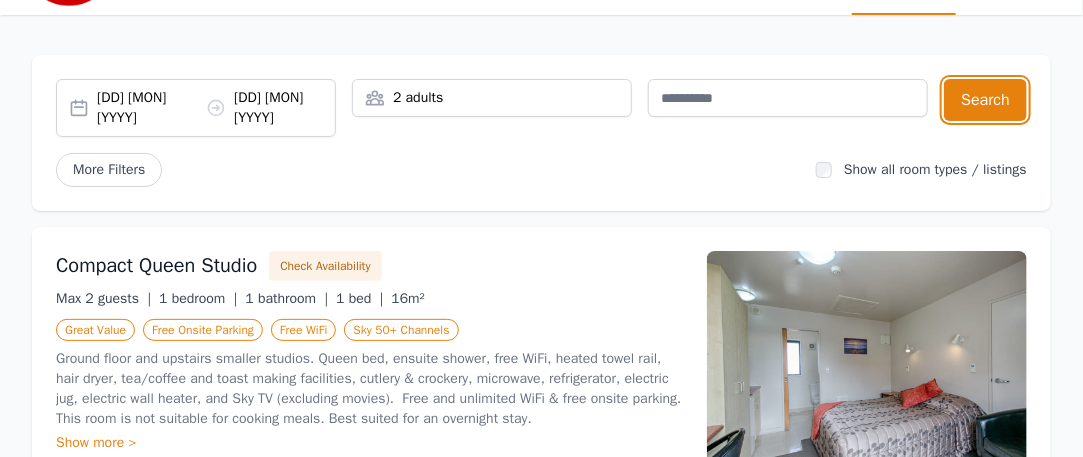 scroll, scrollTop: 0, scrollLeft: 0, axis: both 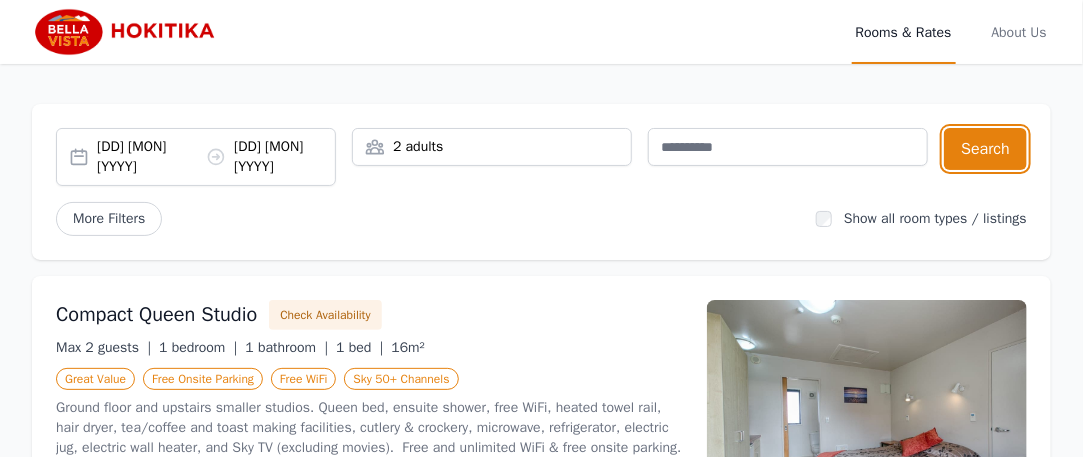 click on "[DD] [MON] [YYYY] [DD] [MON] [YYYY]" at bounding box center [196, 157] 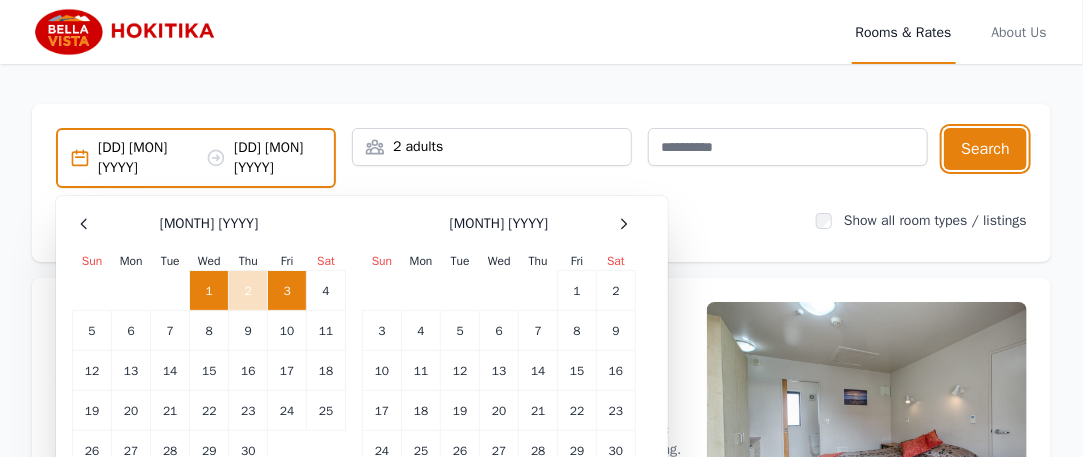 click on "[DD] [MON] [YYYY] [DD] [MON] [YYYY]" at bounding box center (196, 158) 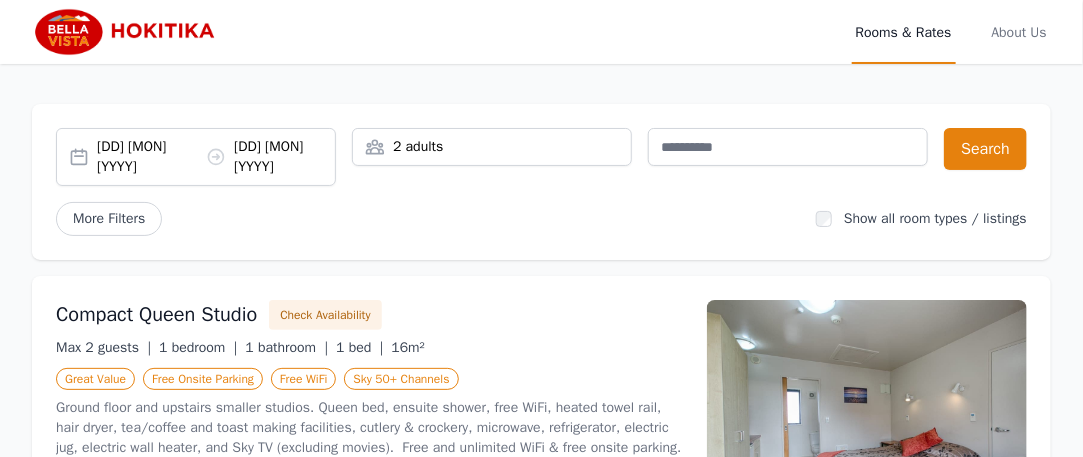 click on "[DD] [MON] [YYYY] [DD] [MON] [YYYY] 2 adults   Search More Filters Show all room types / listings Compact Queen Studio Check Availability Max 2 guests  | 1 bedroom  | 1 bathroom  | 1 bed  | 16m² Great Value Free Onsite Parking Free WiFi Sky 50+ Channels Ground floor and upstairs smaller studios. Queen bed, ensuite shower, free WiFi, heated towel rail, hair dryer, tea/coffee and toast making facilities, cutlery & crockery, microwave, refrigerator, electric jug, electric wall heater, and Sky TV (excluding movies).  Free and unlimited WiFi & free onsite parking. This room is not suitable for cooking meals. Best suited for an overnight stay. Show more > Senior (65+) Rate This discounted rate is available to guests 65 and over only. SuperGold Card or similar type card for international visitors must be presented at the time of check in or a full charge may be applied.  Standard terms and conditions apply. Free Cancellation until ... [PRICE] [PRICE] Discount Applied [PRICE]  per night Book Now 2 nights, 2 adults" at bounding box center [541, 1608] 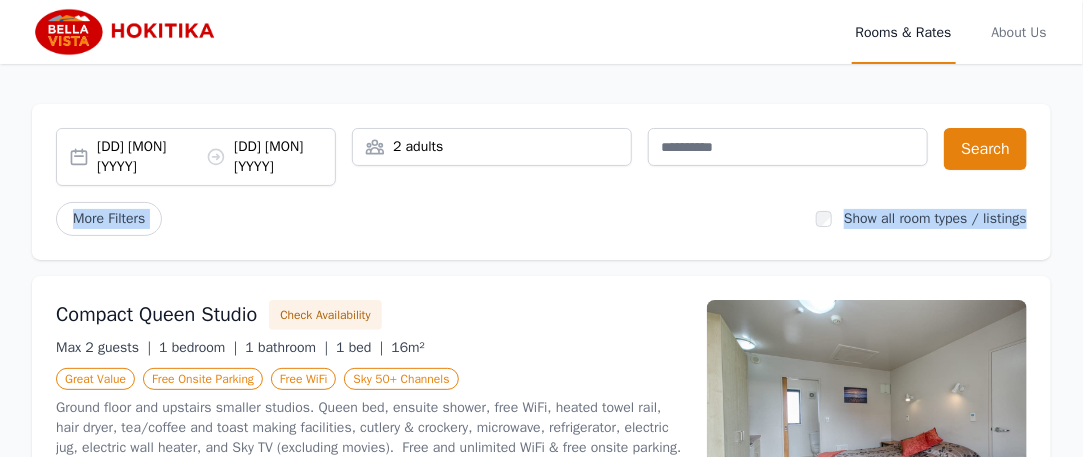 drag, startPoint x: 1059, startPoint y: 121, endPoint x: 1074, endPoint y: 182, distance: 62.817196 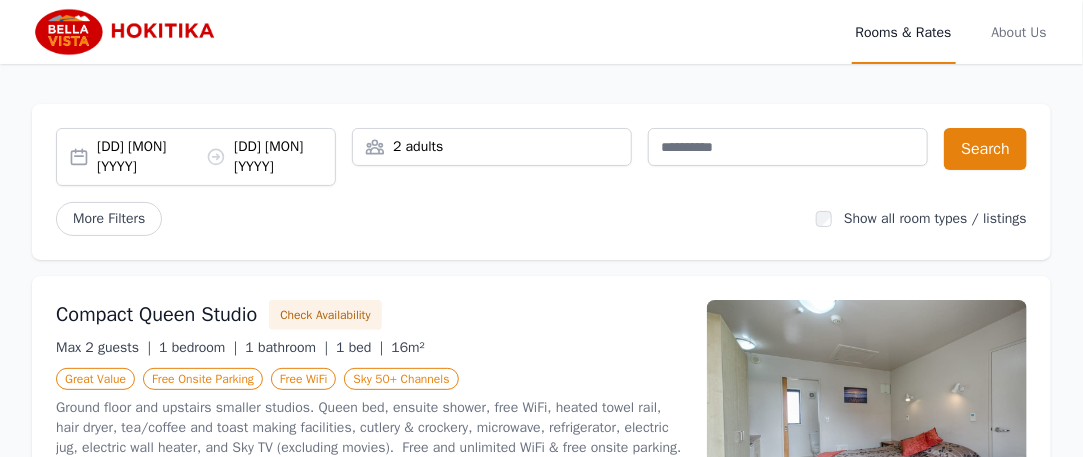 click on "[DD] [MON] [YYYY] [DD] [MON] [YYYY] 2 adults   Search More Filters Show all room types / listings" at bounding box center (541, 182) 